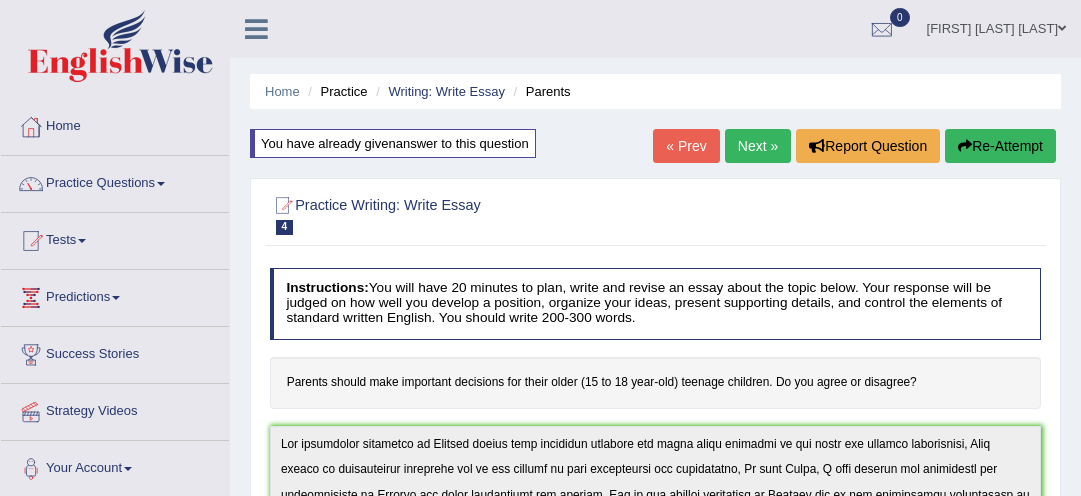 scroll, scrollTop: 702, scrollLeft: 0, axis: vertical 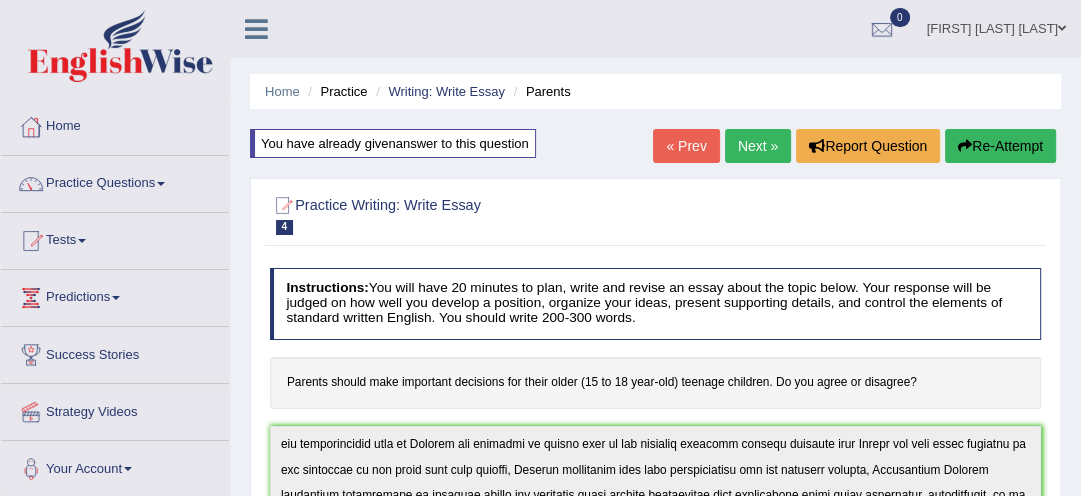 click on "Next »" at bounding box center [758, 146] 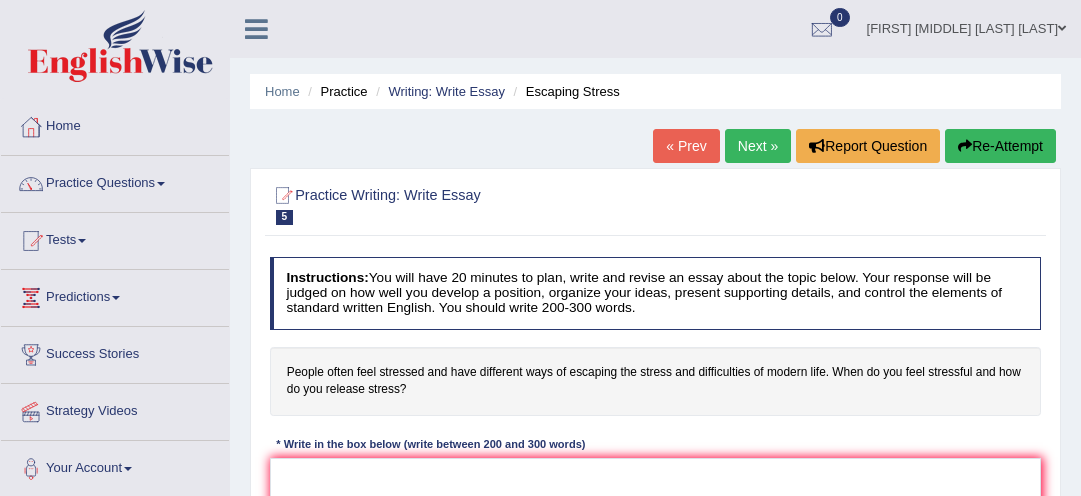 scroll, scrollTop: 0, scrollLeft: 0, axis: both 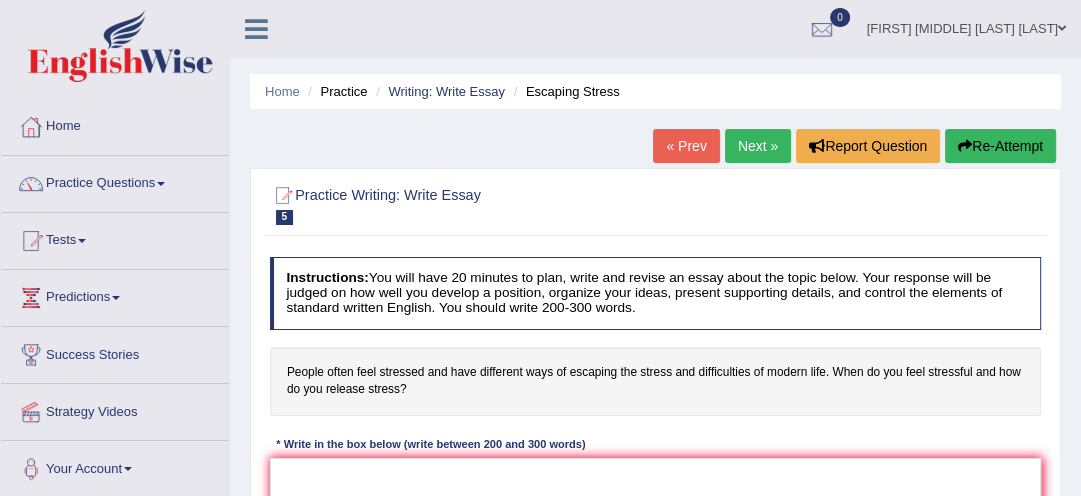 click on "Next »" at bounding box center (758, 146) 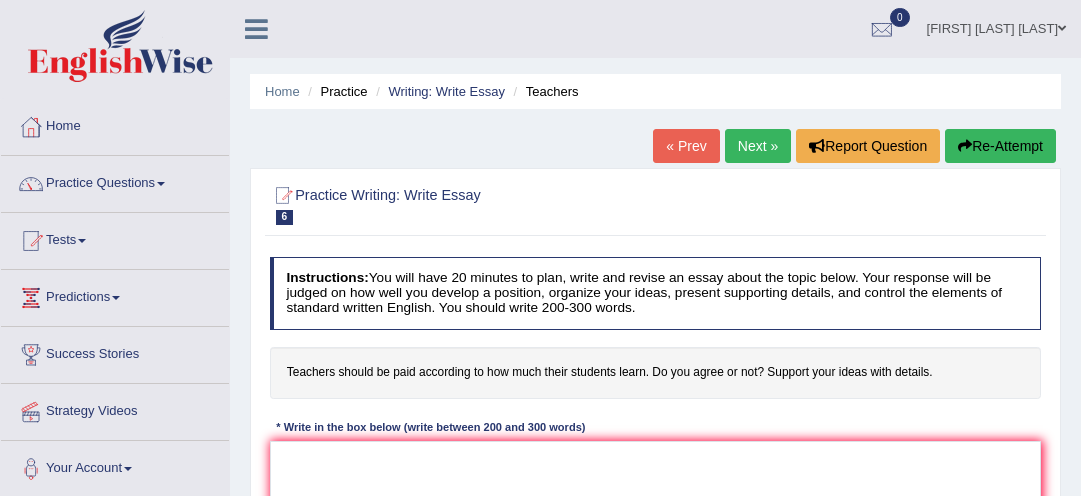 scroll, scrollTop: 0, scrollLeft: 0, axis: both 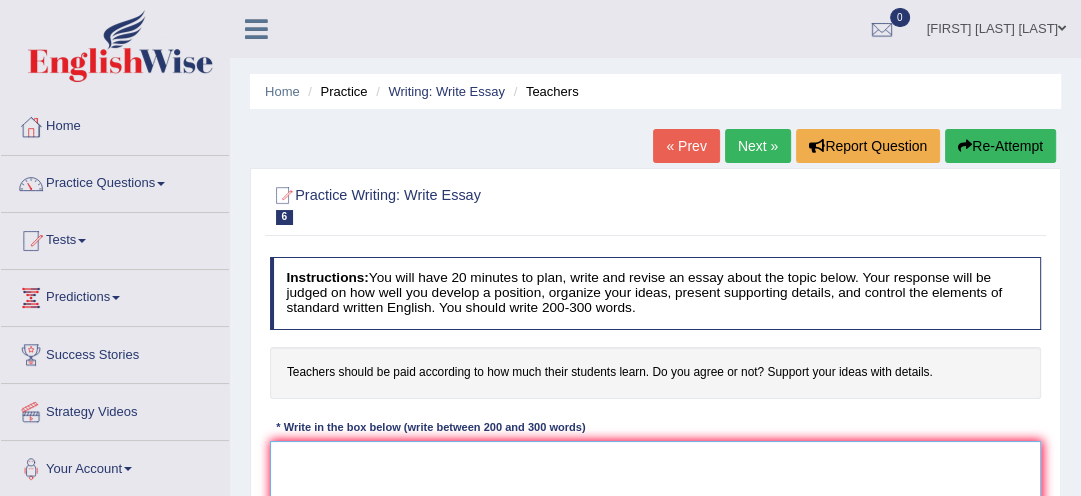 click at bounding box center (656, 523) 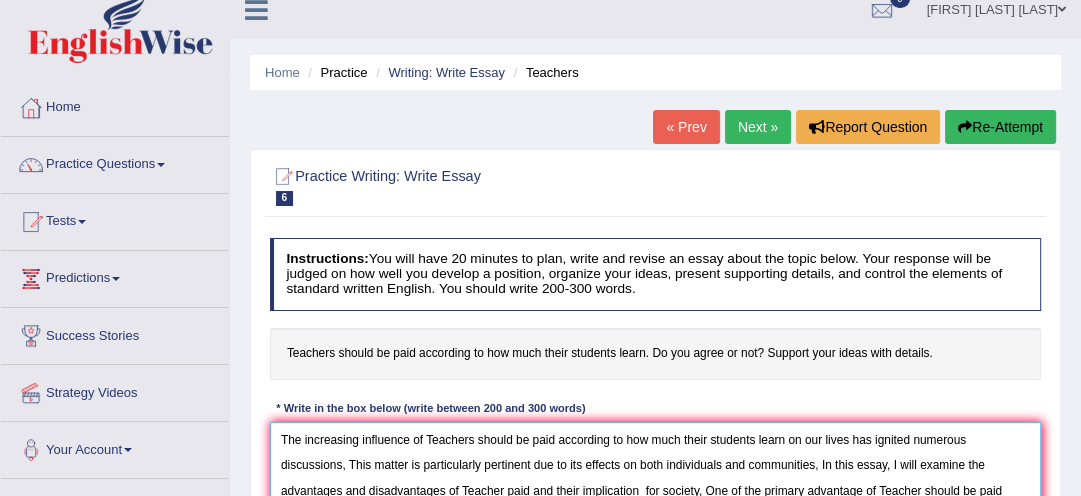 scroll, scrollTop: 44, scrollLeft: 0, axis: vertical 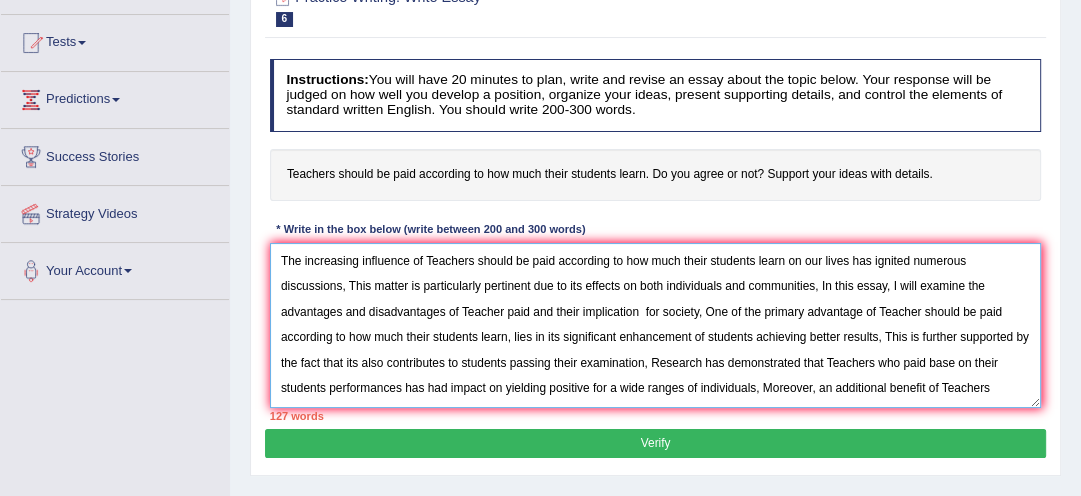 click on "The increasing influence of Teachers should be paid according to how much their students learn on our lives has ignited numerous discussions, This matter is particularly pertinent due to its effects on both individuals and communities, In this essay, I will examine the advantages and disadvantages of Teacher paid and their implication  for society, One of the primary advantage of Teacher should be paid according to how much their students learn, lies in its significant enhancement of students achieving better results, This is further supported by the fact that its also contributes to students passing their examination, Research has demonstrated that Teachers who paid base on their students performances has had impact on yielding positive for a wide ranges of individuals, Moreover, an additional benefit of Teachers" at bounding box center [656, 325] 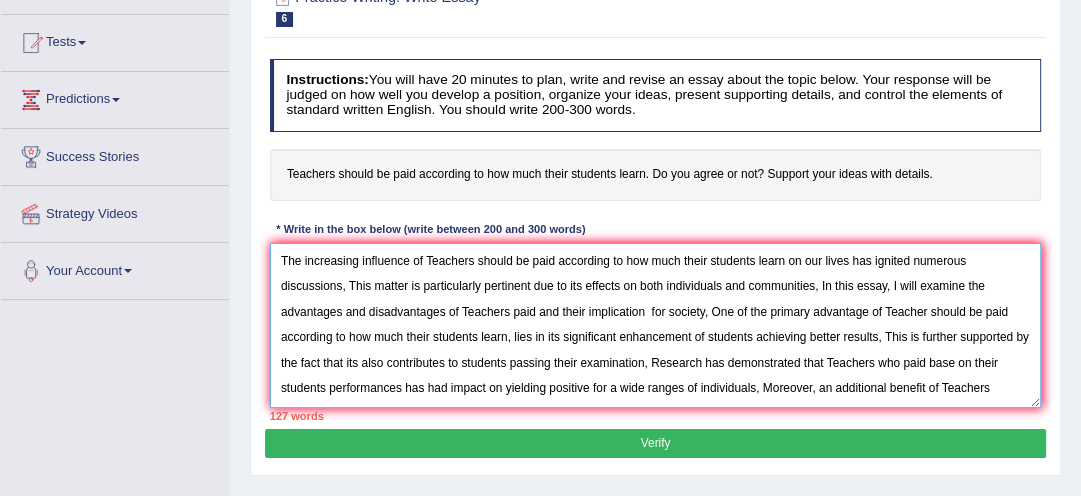 click on "The increasing influence of Teachers should be paid according to how much their students learn on our lives has ignited numerous discussions, This matter is particularly pertinent due to its effects on both individuals and communities, In this essay, I will examine the advantages and disadvantages of Teachers paid and their implication  for society, One of the primary advantage of Teacher should be paid according to how much their students learn, lies in its significant enhancement of students achieving better results, This is further supported by the fact that its also contributes to students passing their examination, Research has demonstrated that Teachers who paid base on their students performances has had impact on yielding positive for a wide ranges of individuals, Moreover, an additional benefit of Teachers" at bounding box center (656, 325) 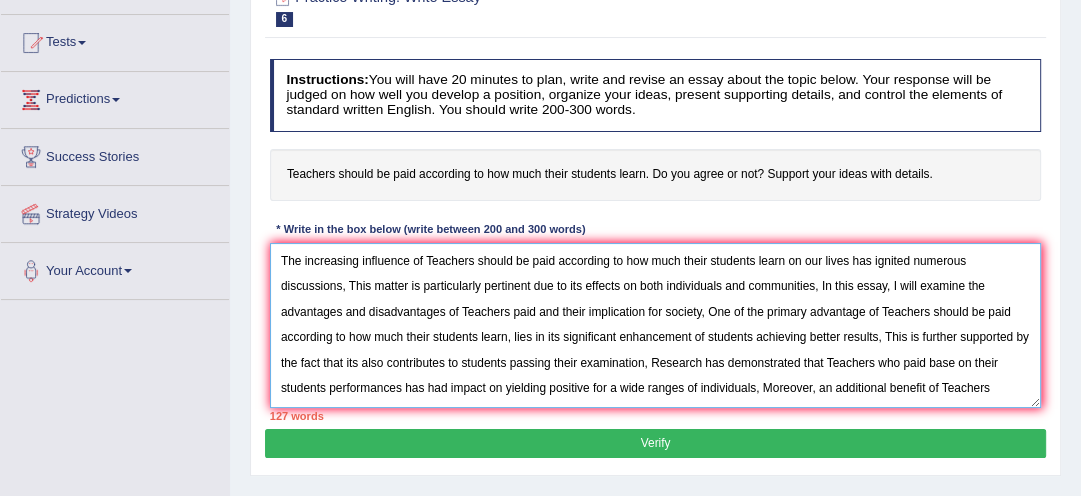 click on "The increasing influence of Teachers should be paid according to how much their students learn on our lives has ignited numerous discussions, This matter is particularly pertinent due to its effects on both individuals and communities, In this essay, I will examine the advantages and disadvantages of Teachers paid and their implication for society, One of the primary advantage of Teachers should be paid according to how much their students learn, lies in its significant enhancement of students achieving better results, This is further supported by the fact that its also contributes to students passing their examination, Research has demonstrated that Teachers who paid base on their students performances has had impact on yielding positive for a wide ranges of individuals, Moreover, an additional benefit of Teachers" at bounding box center (656, 325) 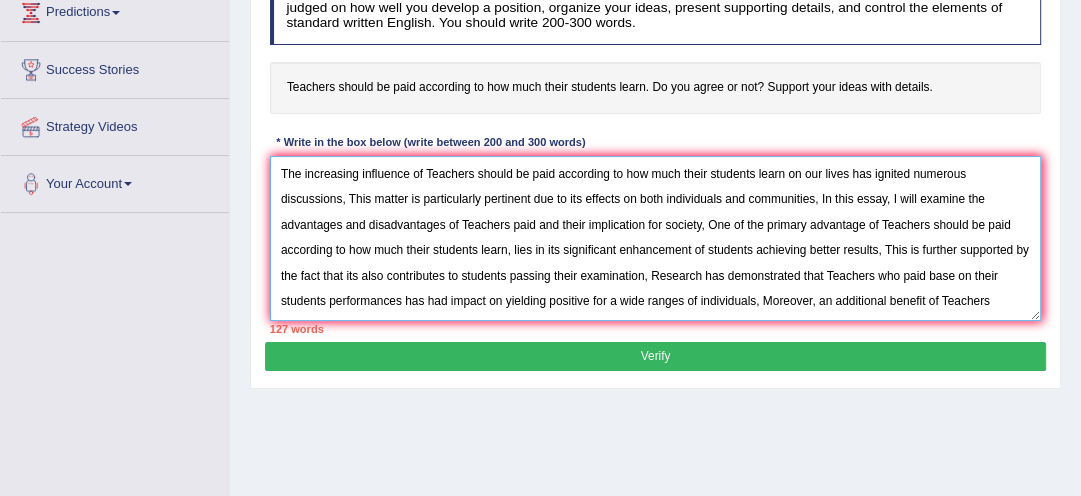 scroll, scrollTop: 294, scrollLeft: 0, axis: vertical 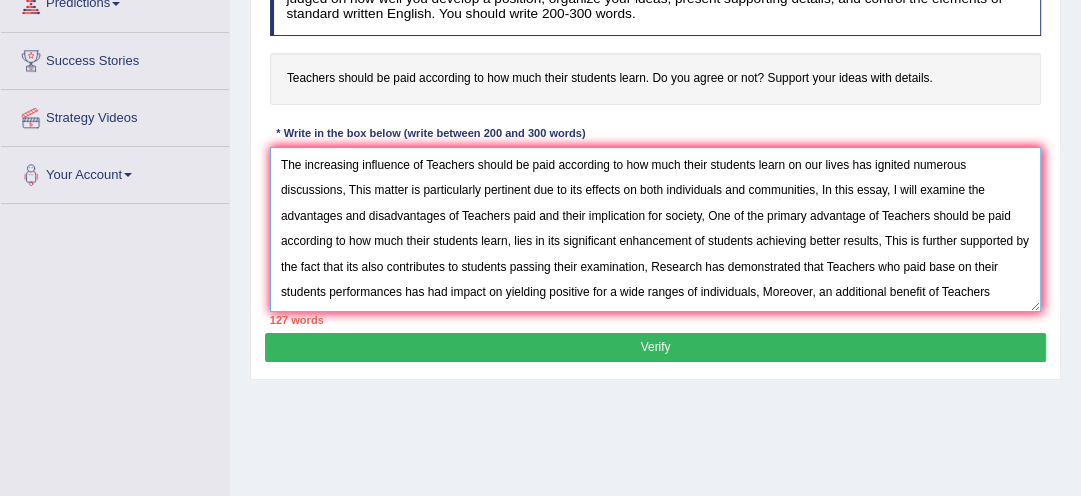 click on "The increasing influence of Teachers should be paid according to how much their students learn on our lives has ignited numerous discussions, This matter is particularly pertinent due to its effects on both individuals and communities, In this essay, I will examine the advantages and disadvantages of Teachers paid and their implication for society, One of the primary advantage of Teachers should be paid according to how much their students learn, lies in its significant enhancement of students achieving better results, This is further supported by the fact that its also contributes to students passing their examination, Research has demonstrated that Teachers who paid base on their students performances has had impact on yielding positive for a wide ranges of individuals, Moreover, an additional benefit of Teachers" at bounding box center (656, 229) 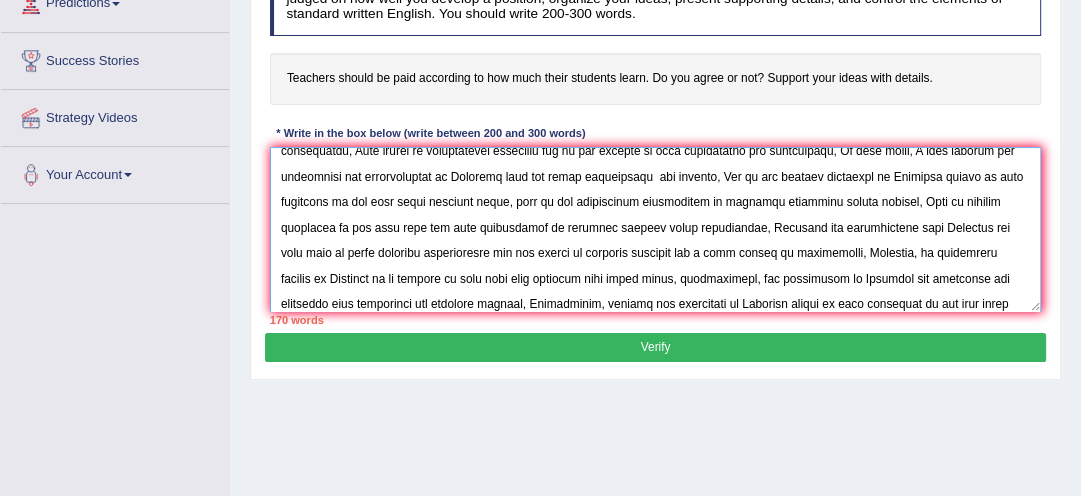 scroll, scrollTop: 76, scrollLeft: 0, axis: vertical 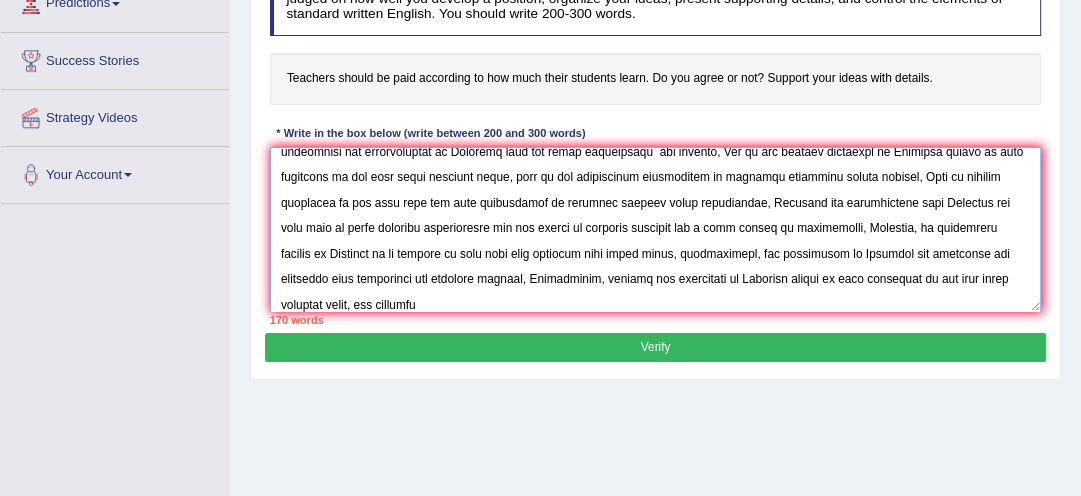 click at bounding box center [656, 229] 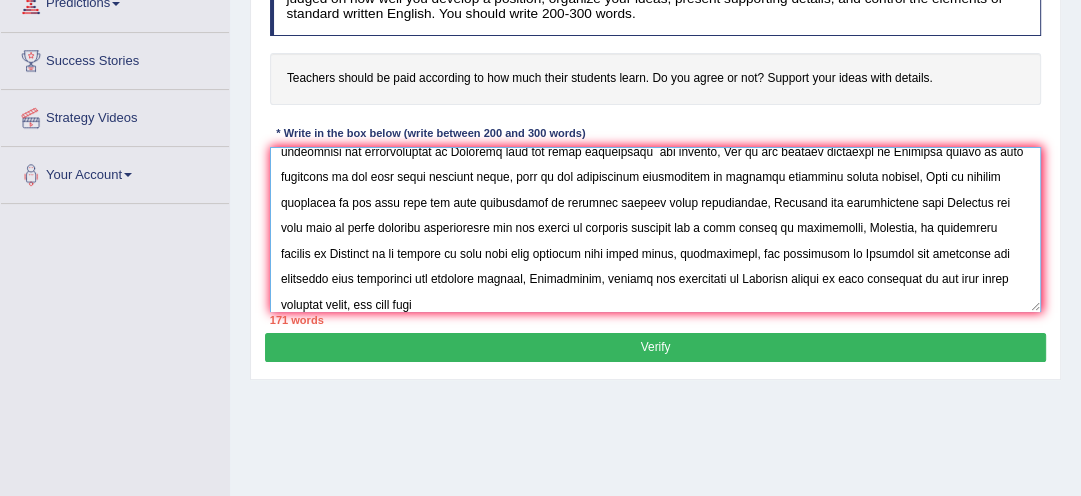 click at bounding box center [656, 229] 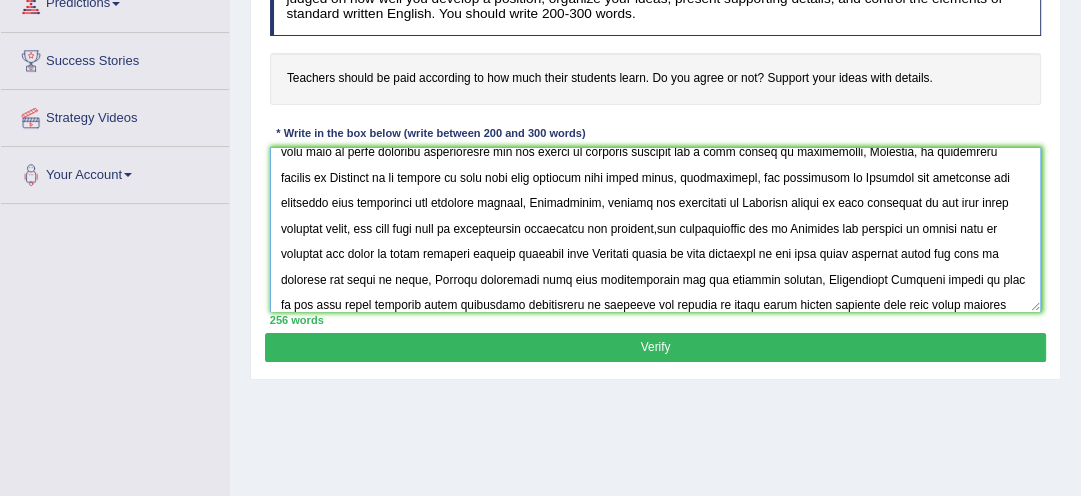 scroll, scrollTop: 195, scrollLeft: 0, axis: vertical 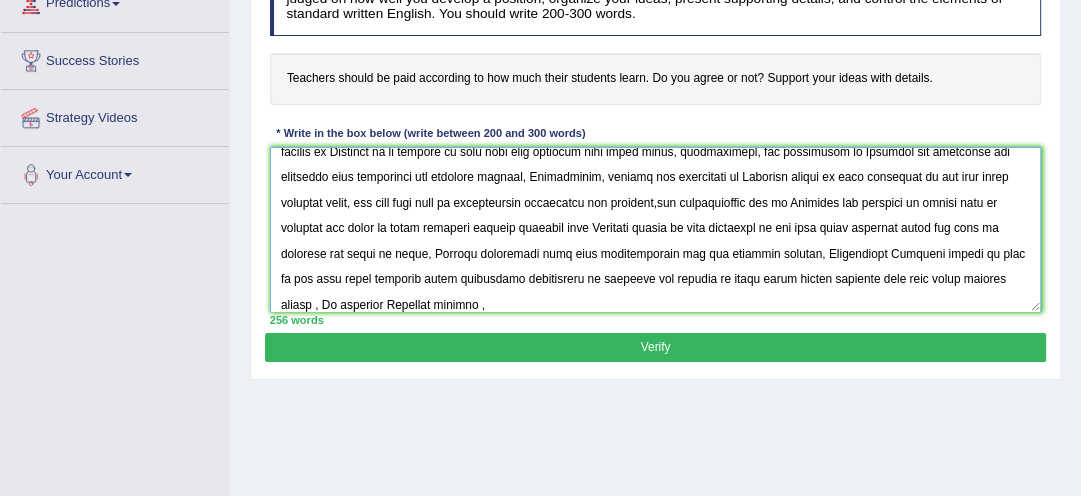 type on "The increasing influence of Teachers should be paid according to how much their students learn on our lives has ignited numerous discussions, This matter is particularly pertinent due to its effects on both individuals and communities, In this essay, I will examine the advantages and disadvantages of Teachers paid and their implication for society, One of the primary advantage of Teachers should be paid according to how much their students learn, lies in its significant enhancement of students achieving better results, This is further supported by the fact that its also contributes to students passing their examination, Research has demonstrated that Teachers who paid base on their students performances has had impact on yielding positive for a wide ranges of individuals, Moreover, an additional benefit of Teachers it is ability to make sure your students pass their exams, consequently, the advantages of Teachers are essential for promoting both individual and societal success, Nonetheless, despite its ad..." 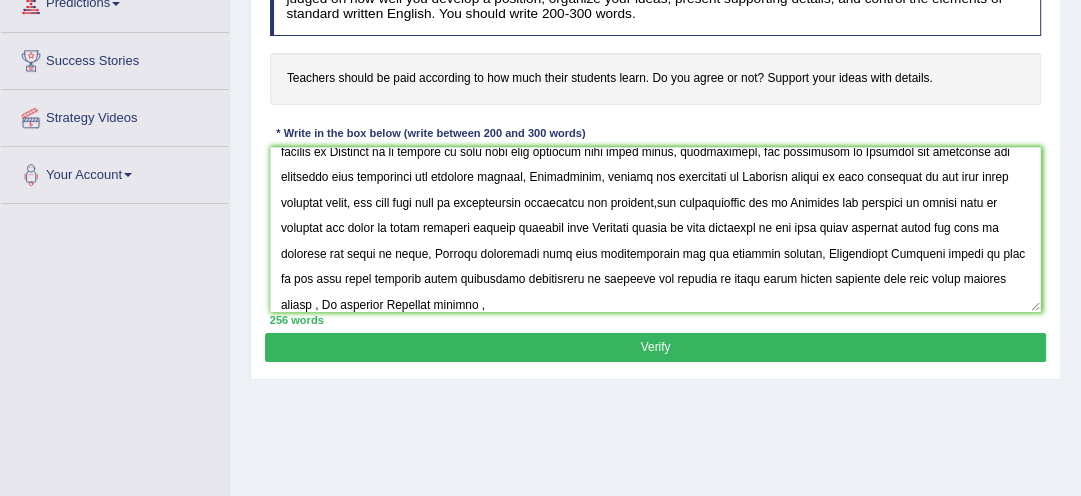 type 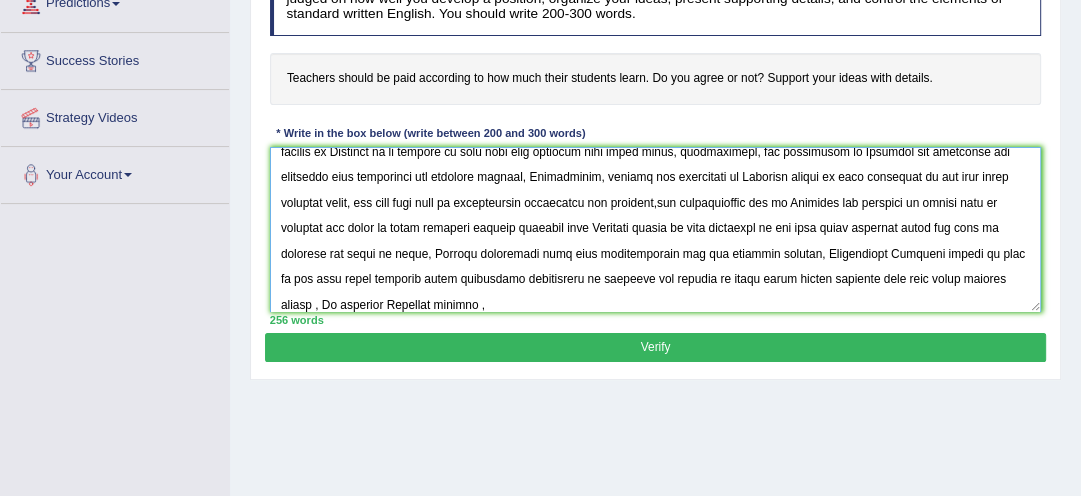 click at bounding box center (656, 229) 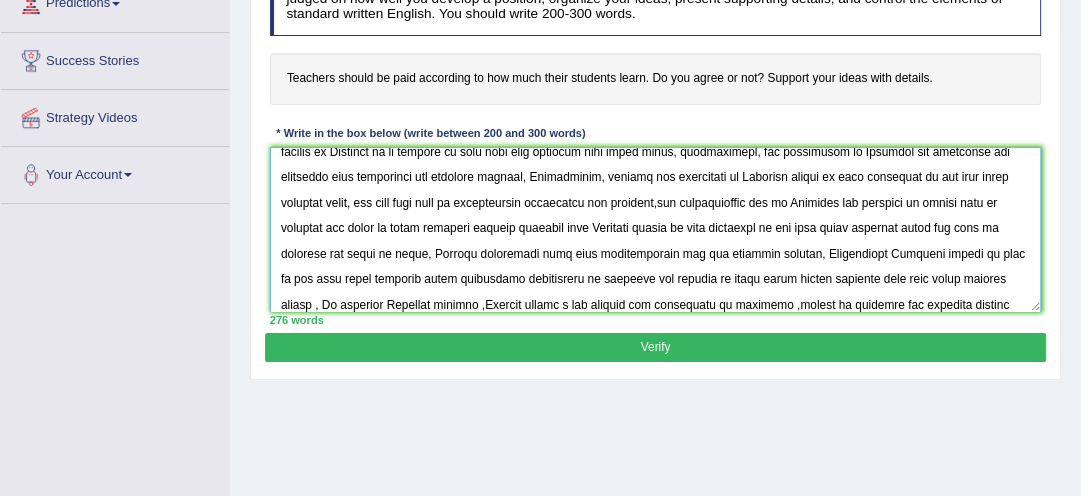 scroll, scrollTop: 225, scrollLeft: 0, axis: vertical 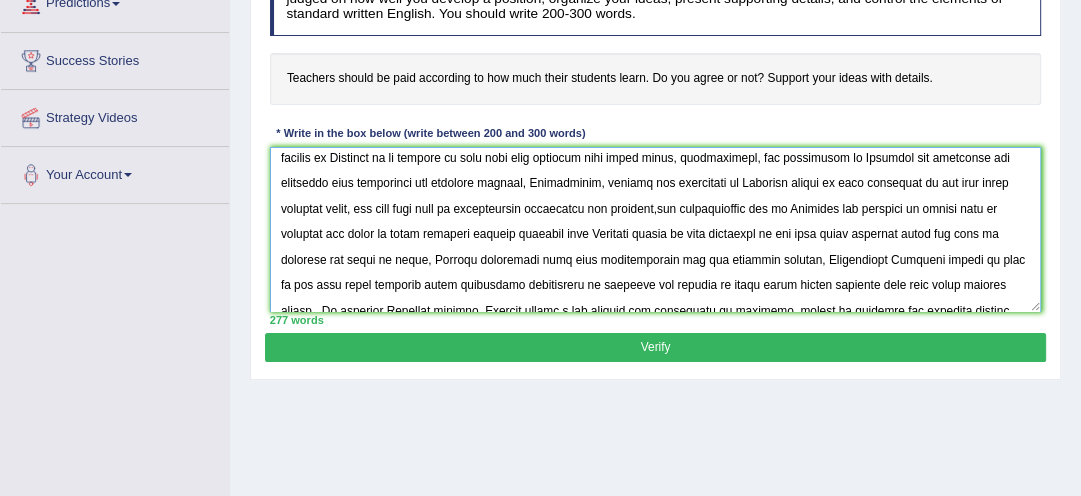 click at bounding box center [656, 229] 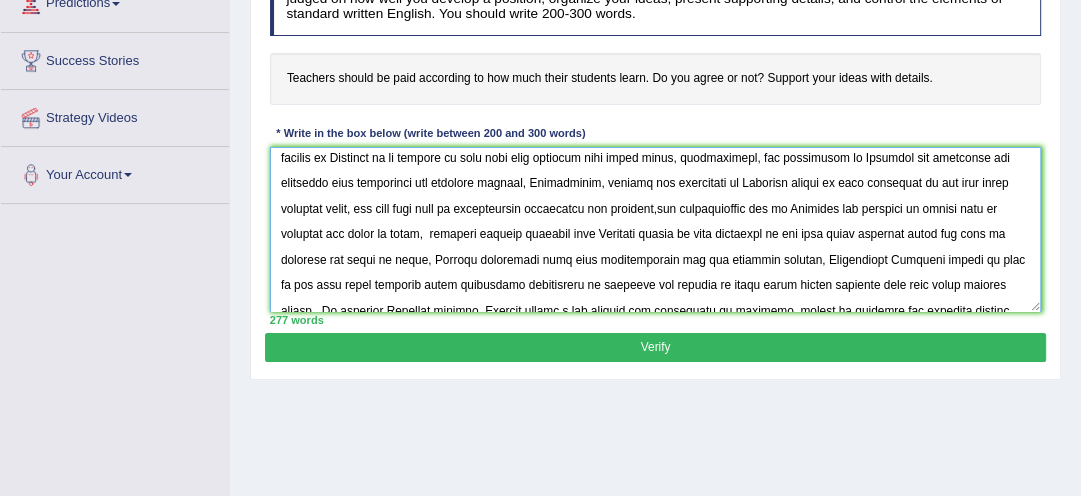 click at bounding box center (656, 229) 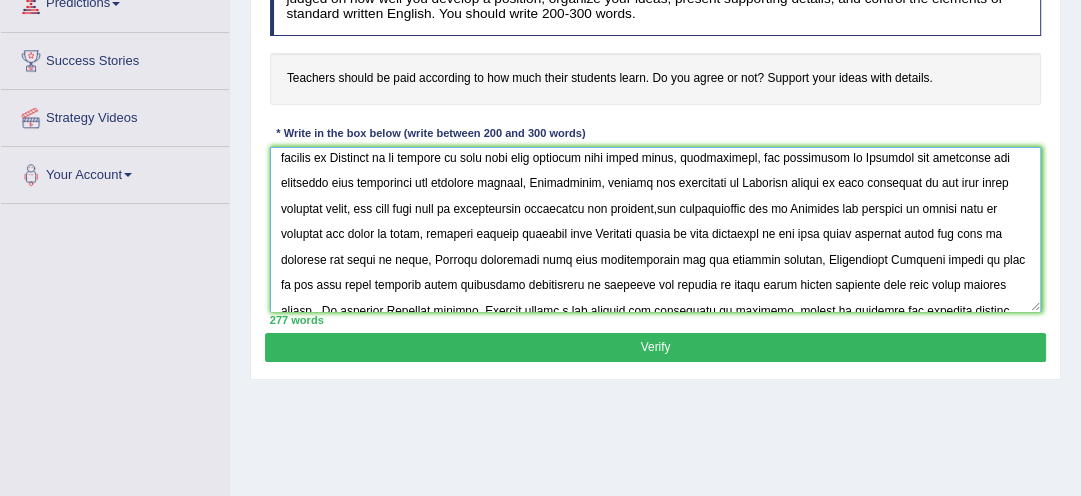 drag, startPoint x: 768, startPoint y: 262, endPoint x: 869, endPoint y: 276, distance: 101.96568 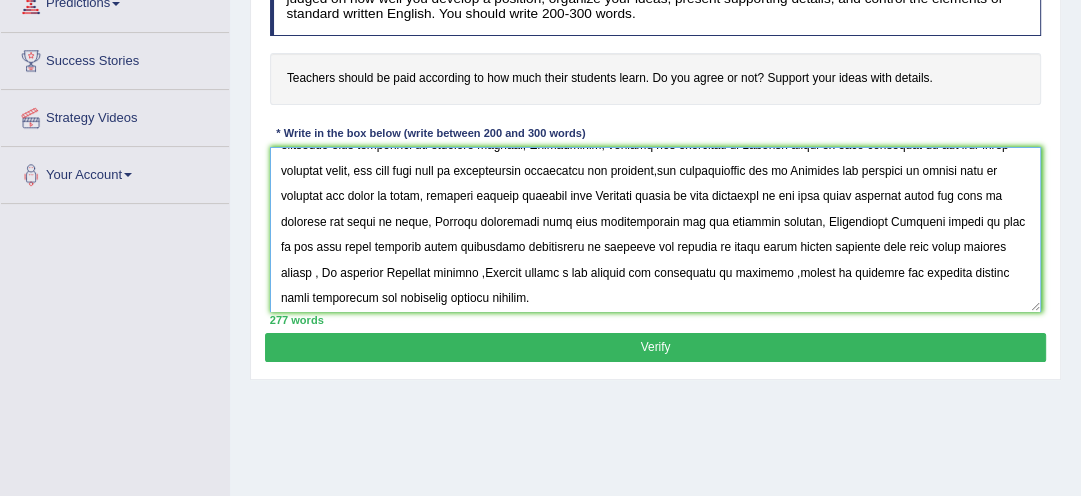 scroll, scrollTop: 240, scrollLeft: 0, axis: vertical 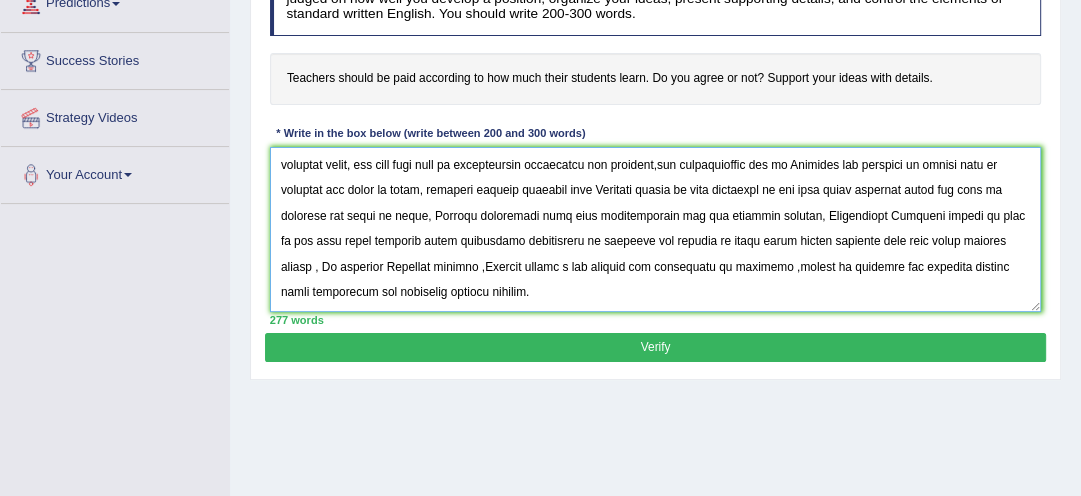 type on "The increasing influence of Teachers should be paid according to how much their students learn on our lives has ignited numerous discussions, This matter is particularly pertinent due to its effects on both individuals and communities, In this essay, I will examine the advantages and disadvantages of Teachers paid and their implication for society, One of the primary advantage of Teachers should be paid according to how much their students learn, lies in its significant enhancement of students achieving better results, This is further supported by the fact that its also contributes to students passing their examination, Research has demonstrated that Teachers who paid base on their students performances has had impact on yielding positive for a wide ranges of individuals, Moreover, an additional benefit of Teachers it is ability to make sure your students pass their exams, consequently, the advantages of Teachers are essential for promoting both individual and societal success, Nonetheless, despite its ad..." 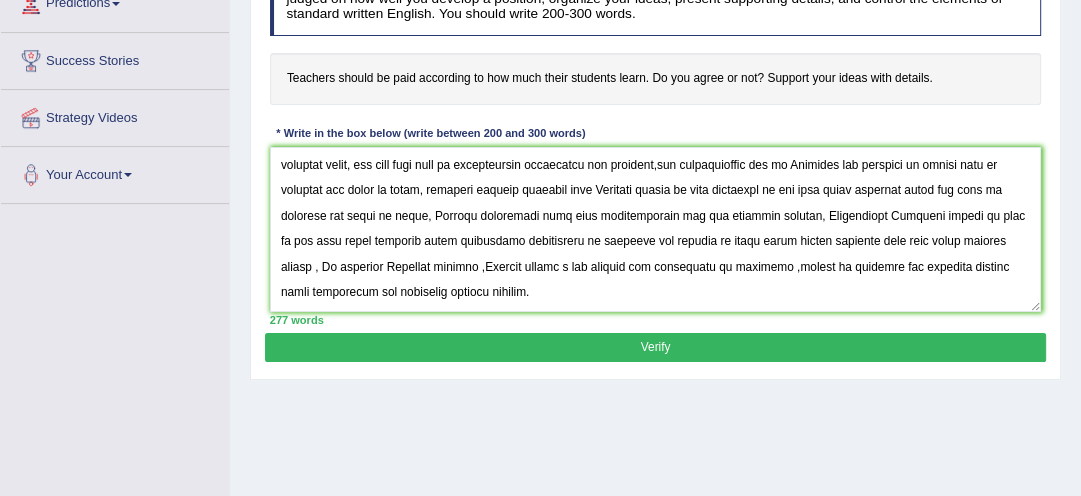 click on "Verify" at bounding box center [655, 347] 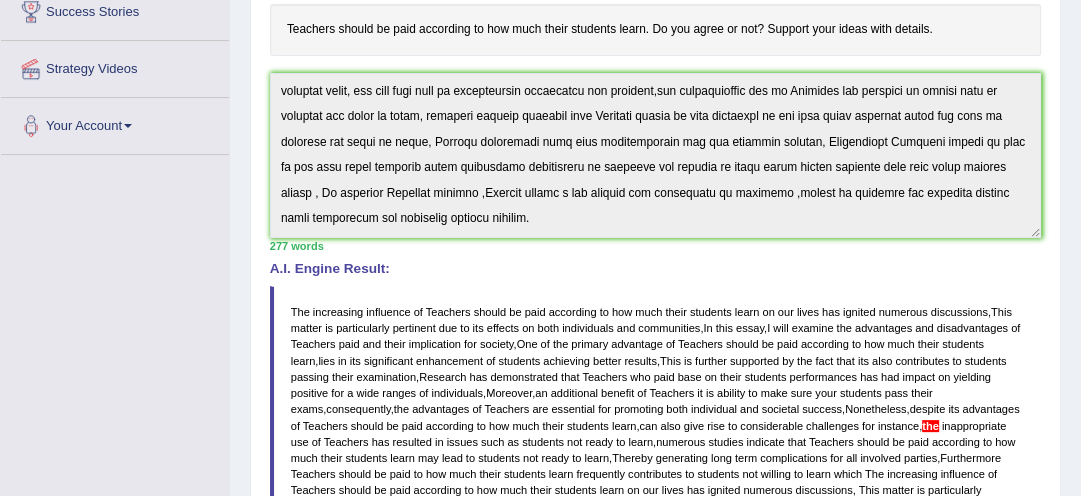 scroll, scrollTop: 324, scrollLeft: 0, axis: vertical 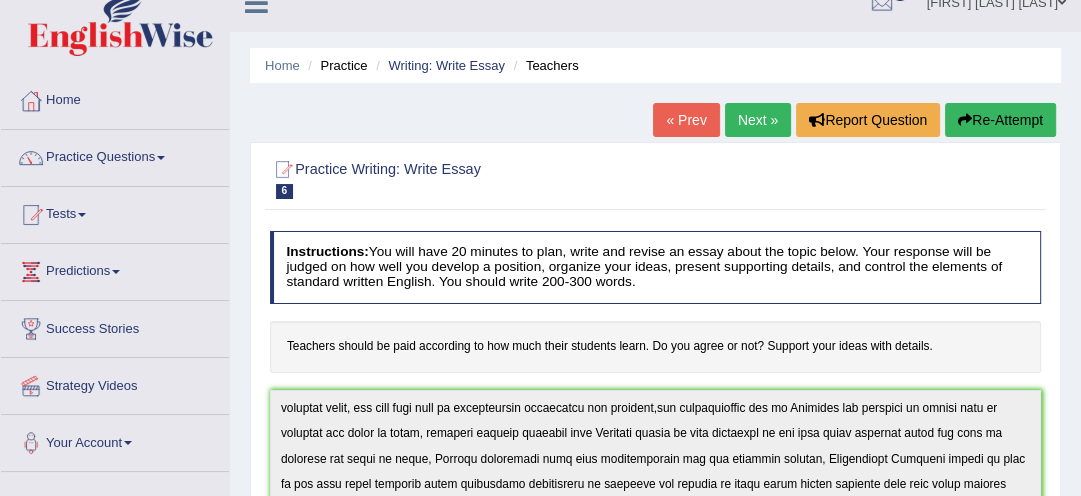 click on "Re-Attempt" at bounding box center [1000, 120] 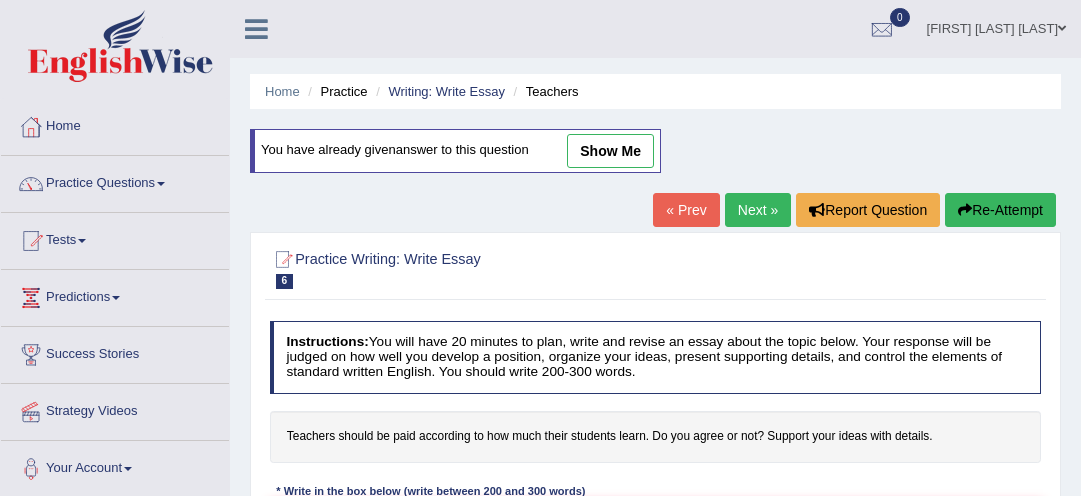 scroll, scrollTop: 26, scrollLeft: 0, axis: vertical 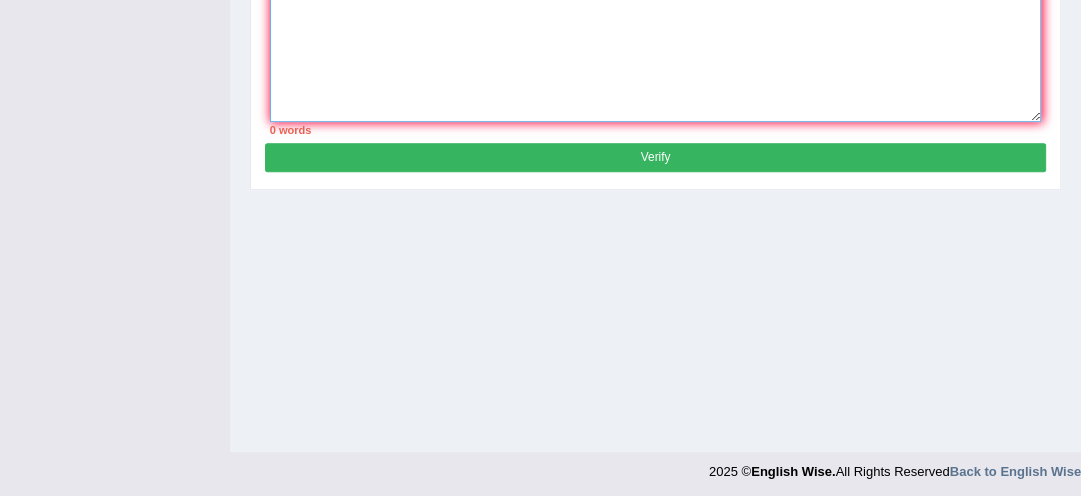 click at bounding box center (656, 39) 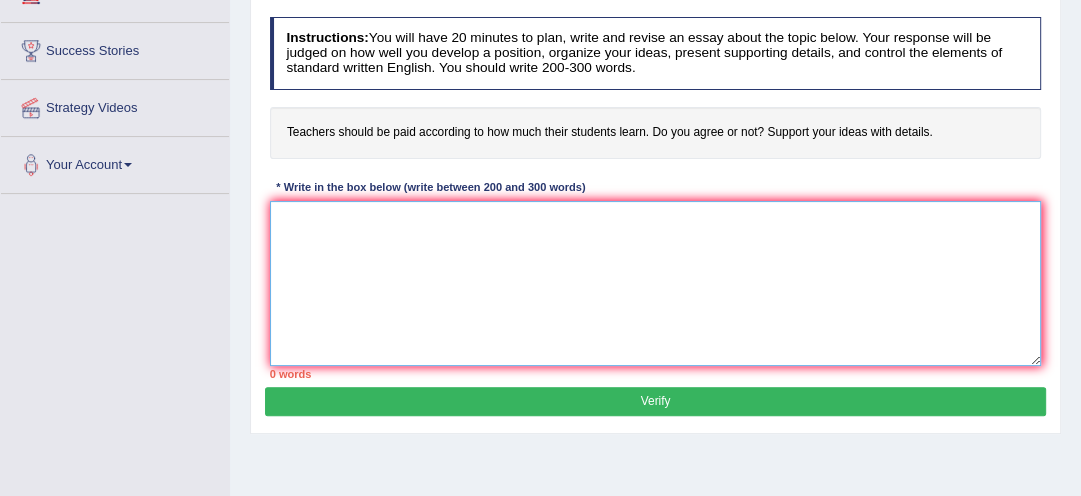 scroll, scrollTop: 272, scrollLeft: 0, axis: vertical 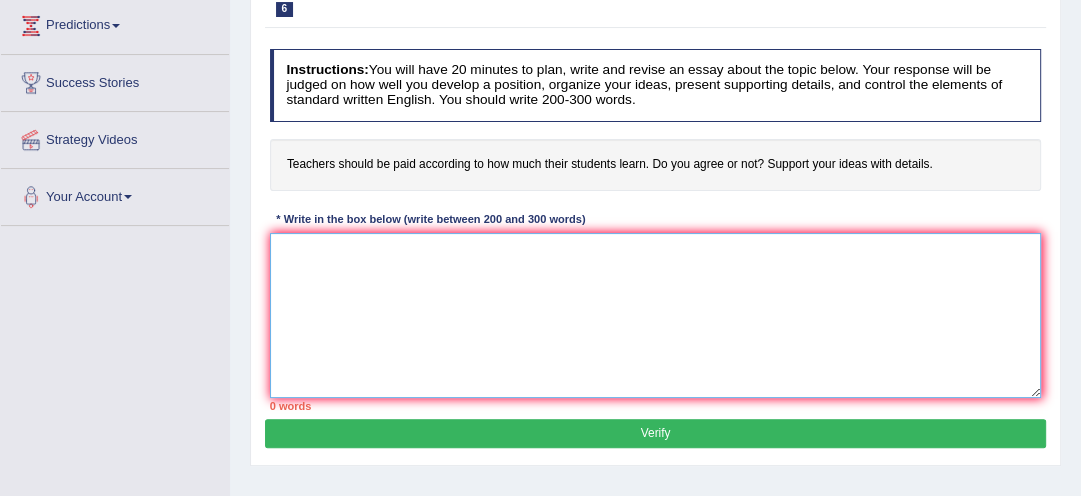 paste on "The increasing influence of [PROFESSION] should be paid according to how much their students learn on our lives has ignited numerous discussions, This matter is particularly pertinent due to its effects on both individuals and communities, In this essay, I will examine the advantages and disadvantages of [PROFESSION] paid and their implication  for society, One of the primary advantage of [PROFESSION] should be paid according to how much their students learn, lies in its significant enhancement of students achieving better results, This is further supported by the fact that its also contributes to students passing their examination, Research has demonstrated that [PROFESSION] who paid base on their students performances has had impact on yielding positive for a wide ranges of individuals, Moreover, an additional benefit of [PROFESSION] it is ability to make sure your students pass their exams, consequently, the advantages of [PROFESSION] are essential for promoting both individual and societal success, Nonetheless, despite its ad..." 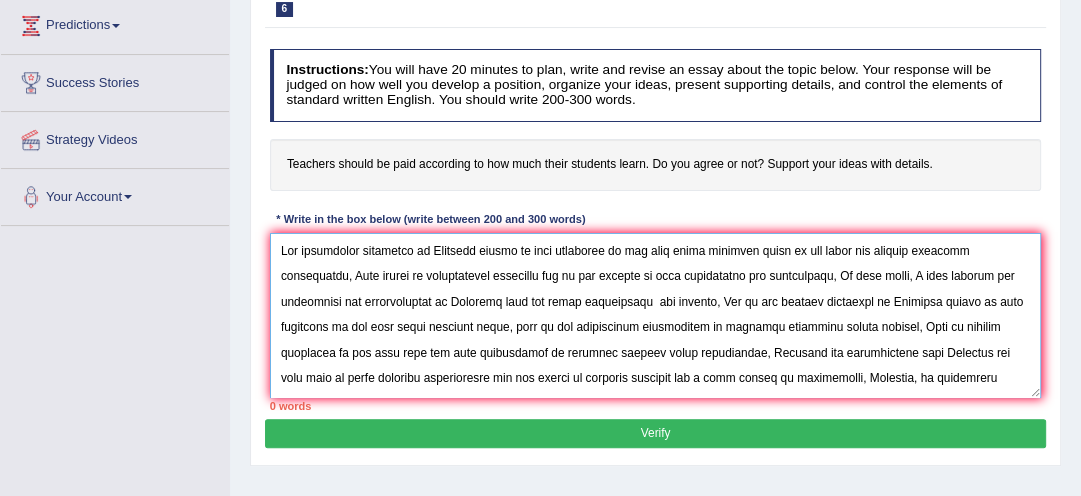 scroll, scrollTop: 225, scrollLeft: 0, axis: vertical 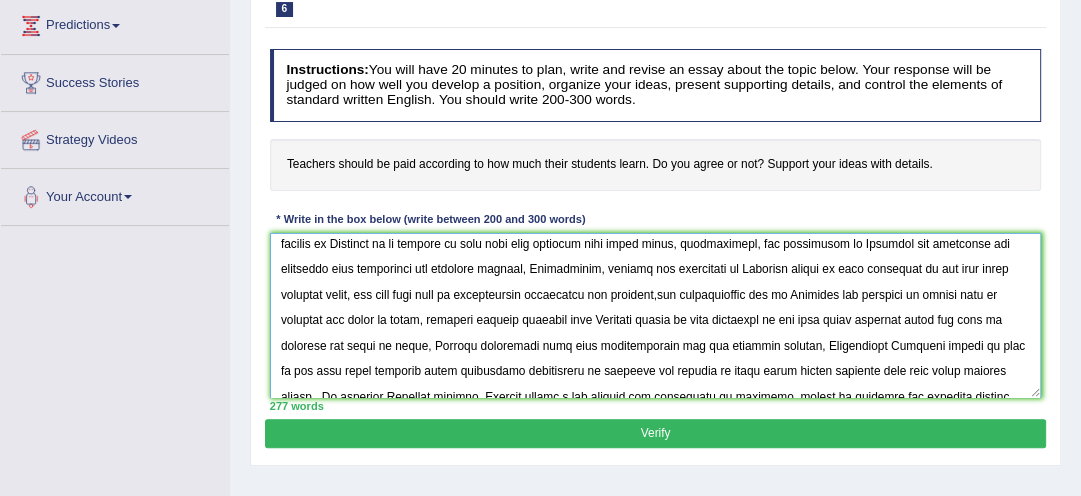 click at bounding box center [656, 315] 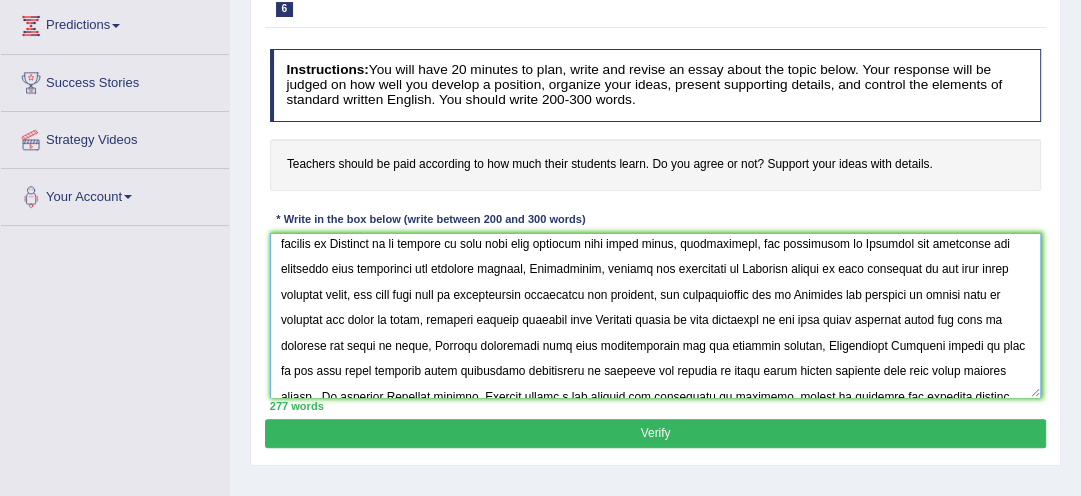 click at bounding box center (656, 315) 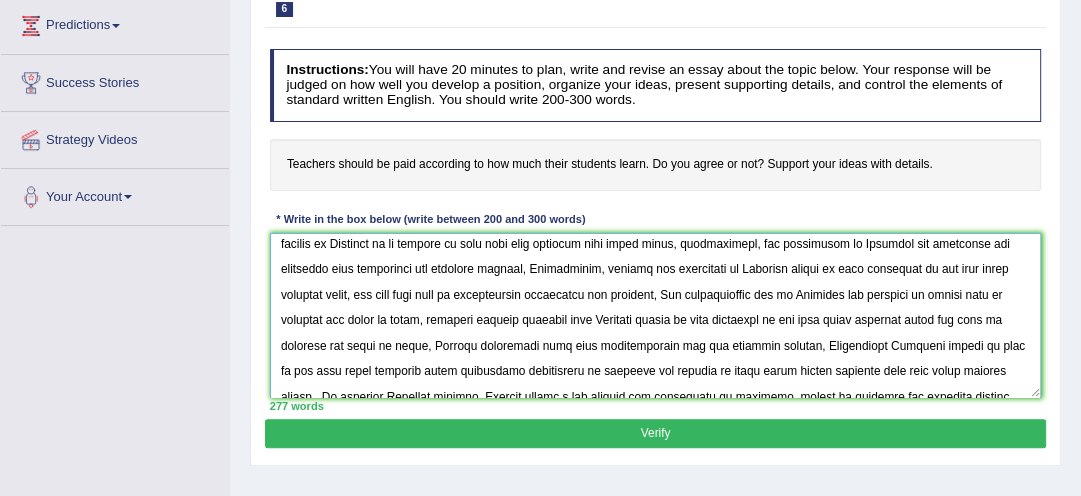 click at bounding box center [656, 315] 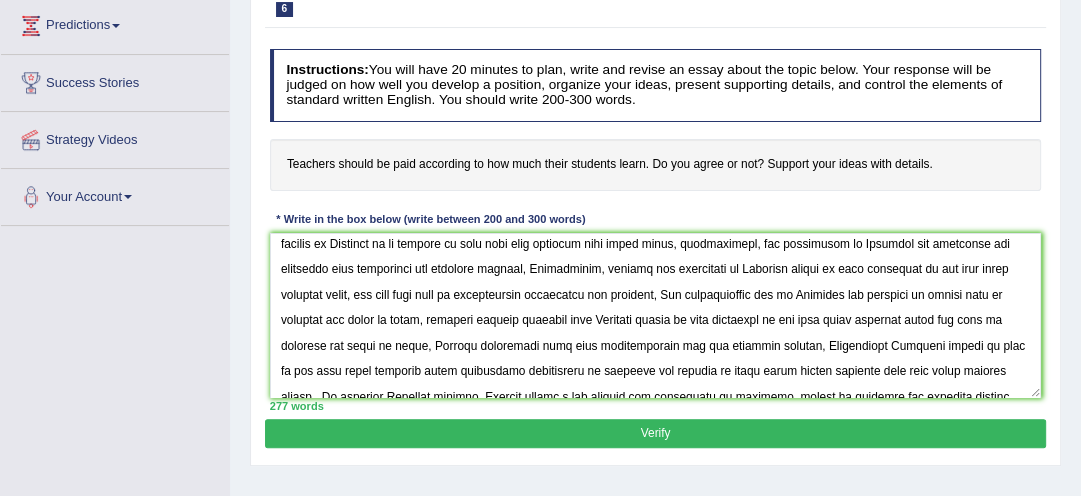 click on "Verify" at bounding box center [655, 433] 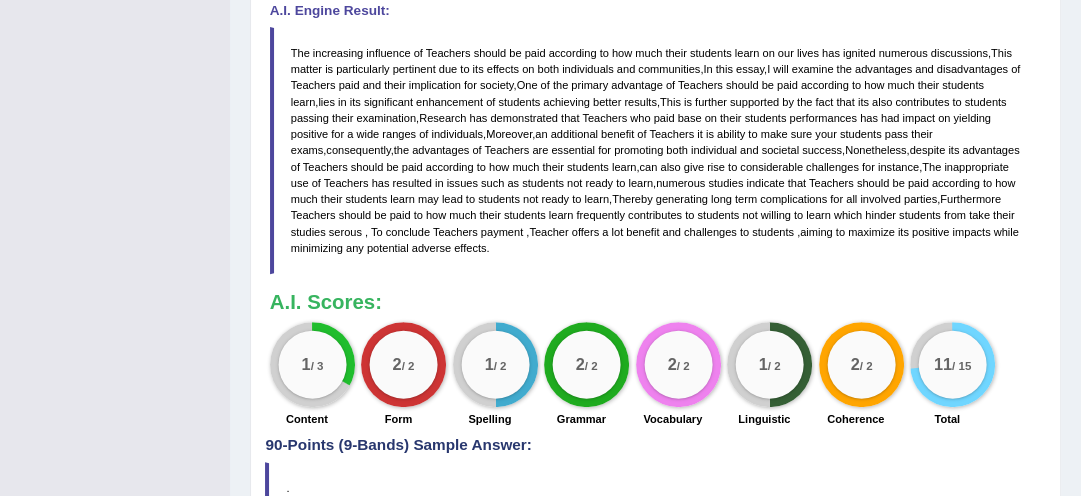 scroll, scrollTop: 624, scrollLeft: 0, axis: vertical 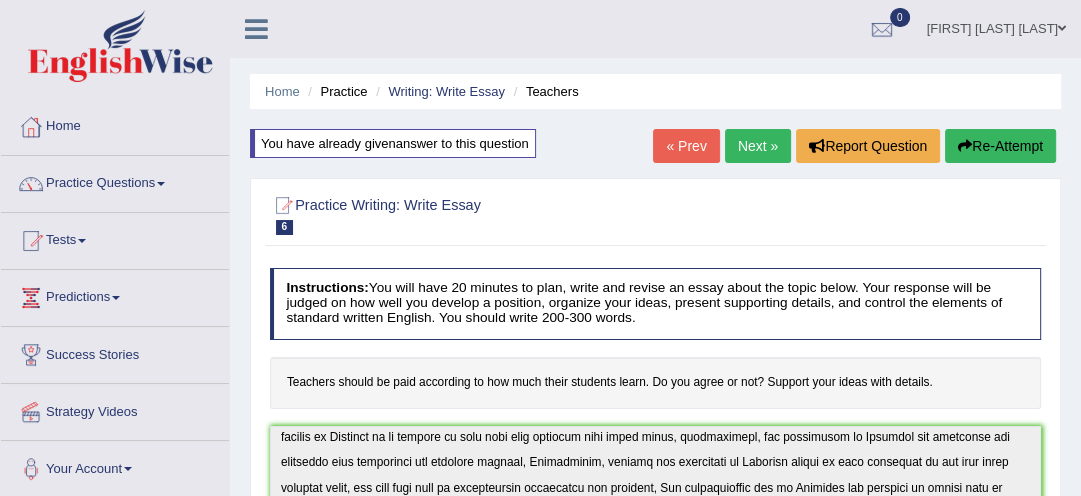 click on "Next »" at bounding box center (758, 146) 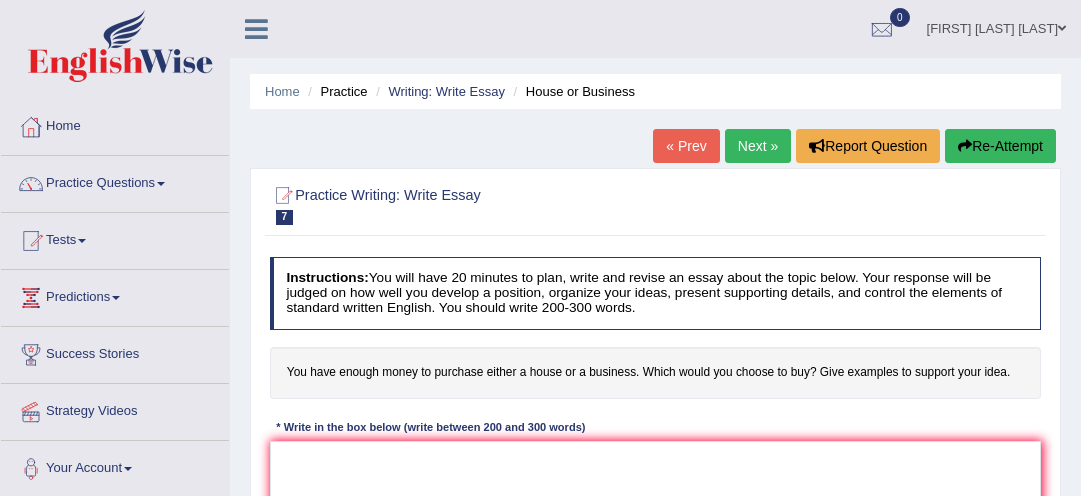 scroll, scrollTop: 0, scrollLeft: 0, axis: both 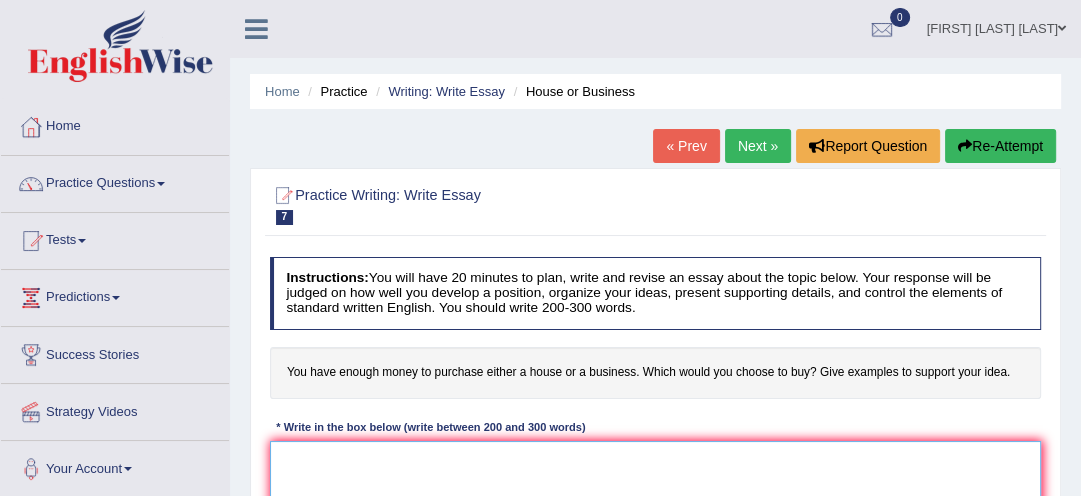 click at bounding box center (656, 523) 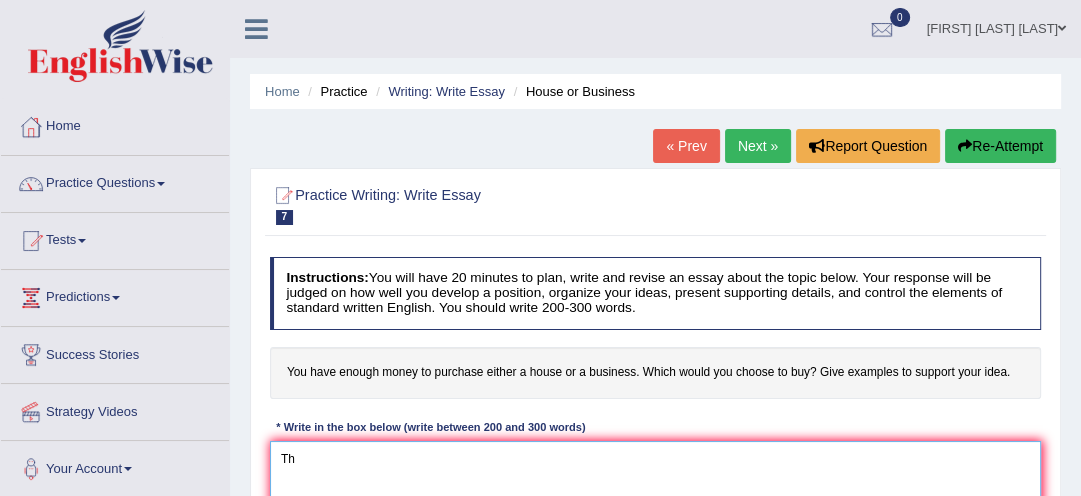 type on "T" 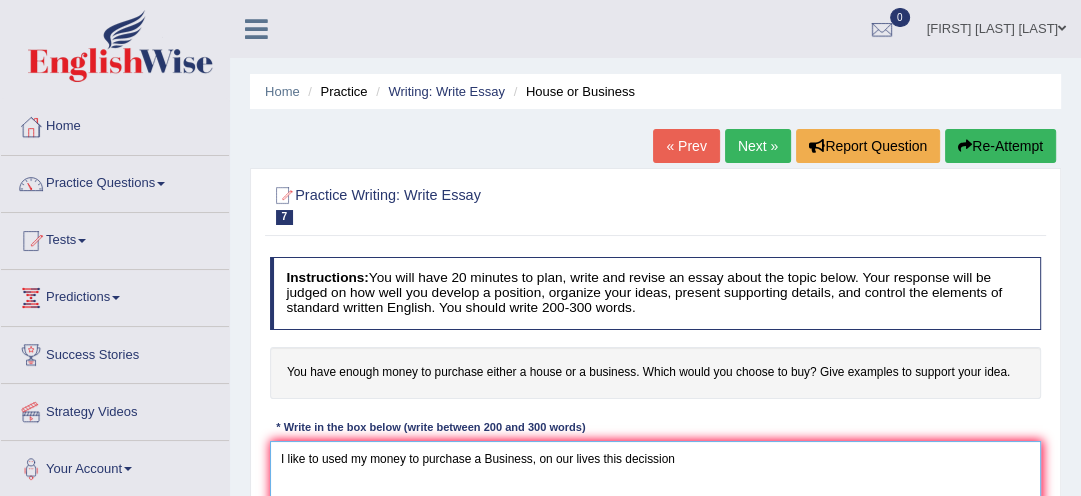 click on "I like to used my money to purchase a Business, on our lives this decission" at bounding box center (656, 523) 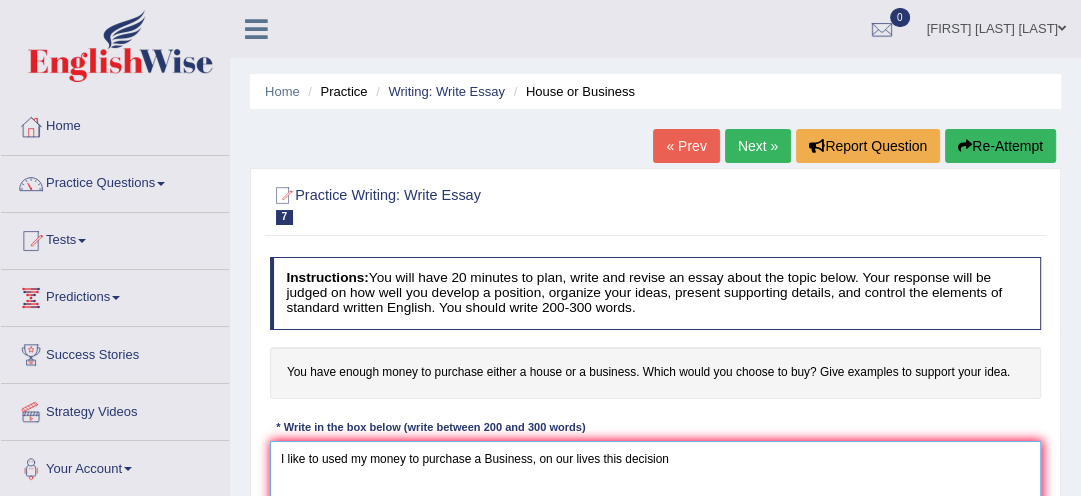 click on "I like to used my money to purchase a Business, on our lives this decision" at bounding box center (656, 523) 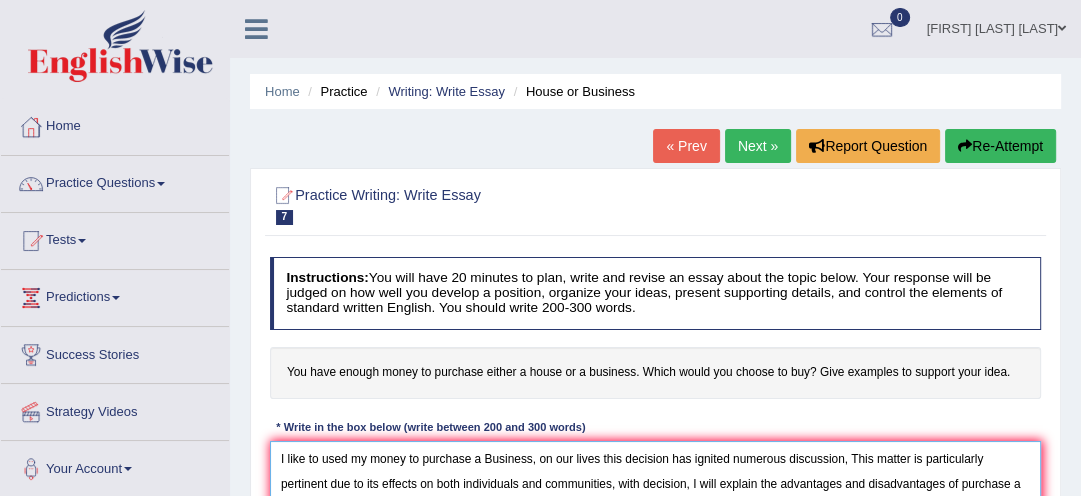 scroll, scrollTop: 19, scrollLeft: 0, axis: vertical 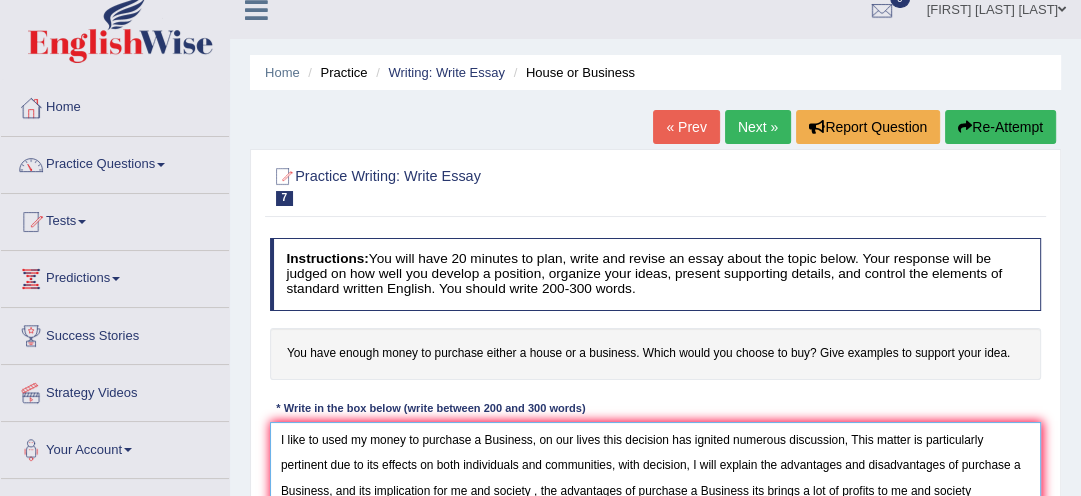 click on "I like to used my money to purchase a Business, on our lives this decision has ignited numerous discussion, This matter is particularly pertinent due to its effects on both individuals and communities, with decision, I will explain the advantages and disadvantages of purchase a Business, and its implication for me and society , the advantages of purchase a Business its brings a lot of profits to me and society" at bounding box center [656, 504] 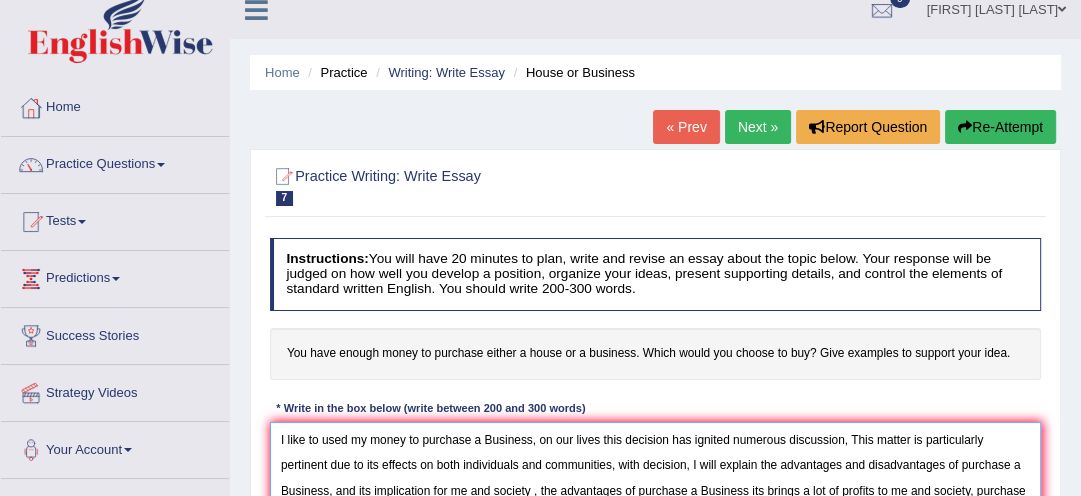 scroll, scrollTop: 44, scrollLeft: 0, axis: vertical 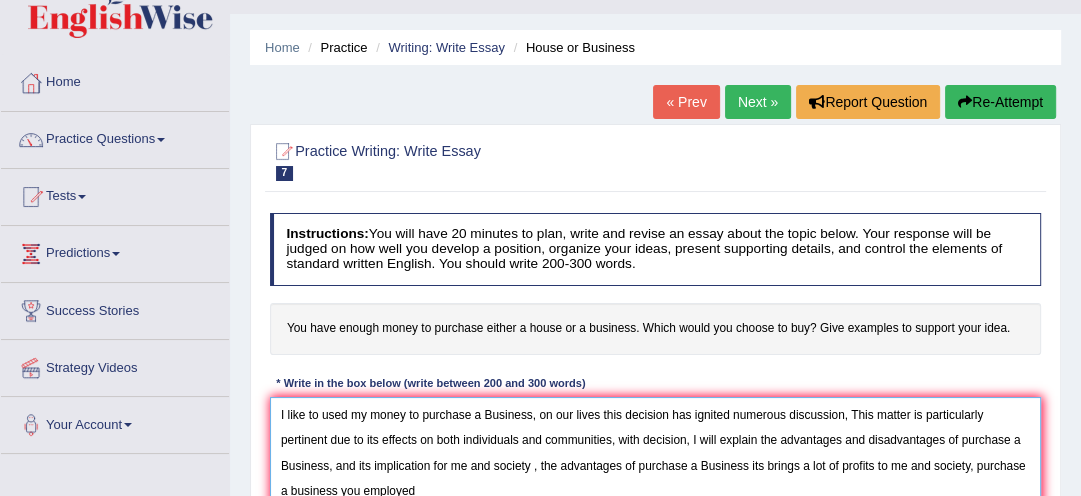 click on "I like to used my money to purchase a Business, on our lives this decision has ignited numerous discussion, This matter is particularly pertinent due to its effects on both individuals and communities, with decision, I will explain the advantages and disadvantages of purchase a Business, and its implication for me and society , the advantages of purchase a Business its brings a lot of profits to me and society, purchase a business you employed" at bounding box center [656, 479] 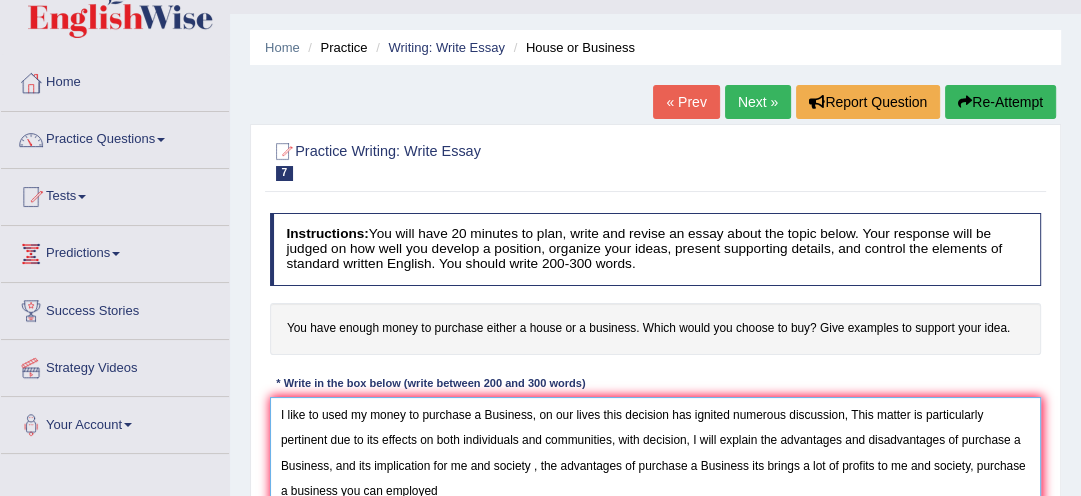 click on "I like to used my money to purchase a Business, on our lives this decision has ignited numerous discussion, This matter is particularly pertinent due to its effects on both individuals and communities, with decision, I will explain the advantages and disadvantages of purchase a Business, and its implication for me and society , the advantages of purchase a Business its brings a lot of profits to me and society, purchase a business you can employed" at bounding box center (656, 479) 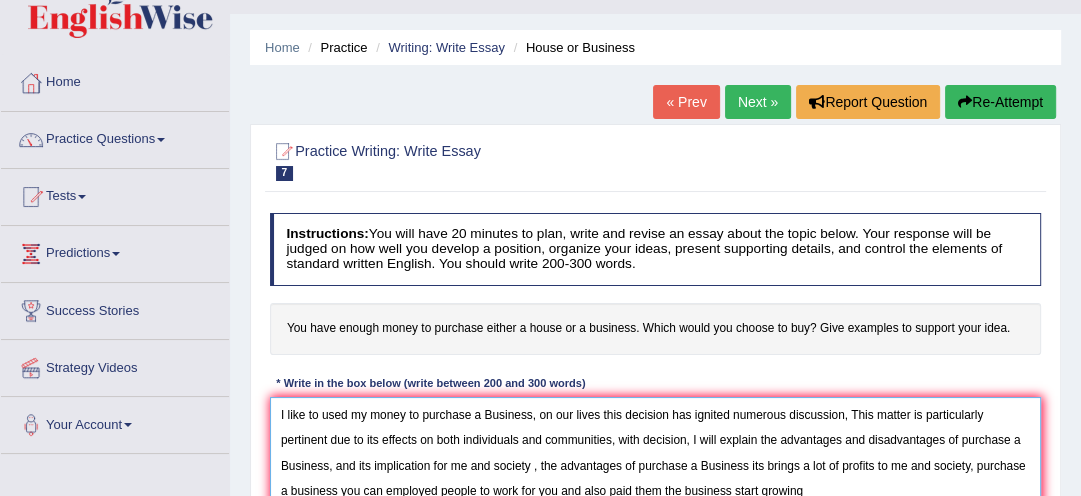 click on "I like to used my money to purchase a Business, on our lives this decision has ignited numerous discussion, This matter is particularly pertinent due to its effects on both individuals and communities, with decision, I will explain the advantages and disadvantages of purchase a Business, and its implication for me and society , the advantages of purchase a Business its brings a lot of profits to me and society, purchase a business you can employed people to work for you and also paid them the business start growing" at bounding box center (656, 479) 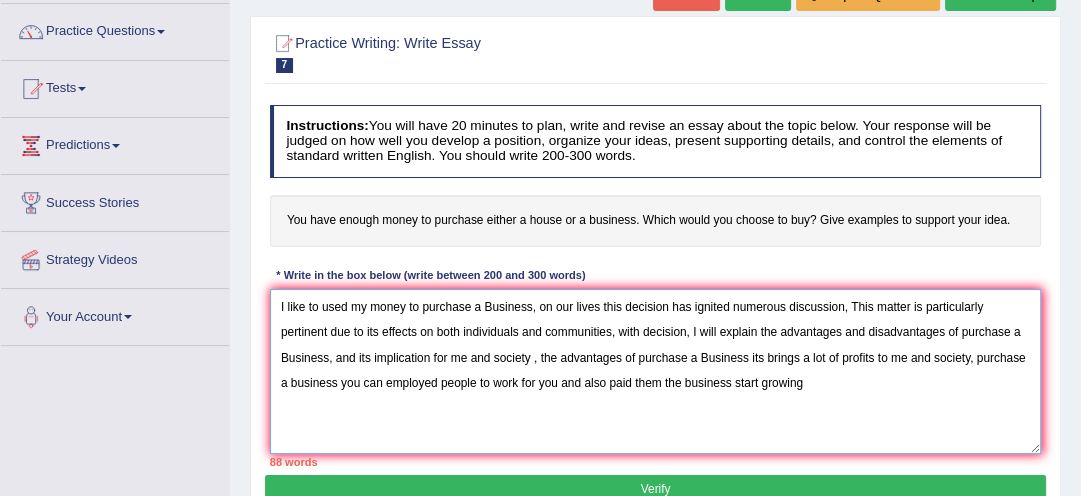 scroll, scrollTop: 172, scrollLeft: 0, axis: vertical 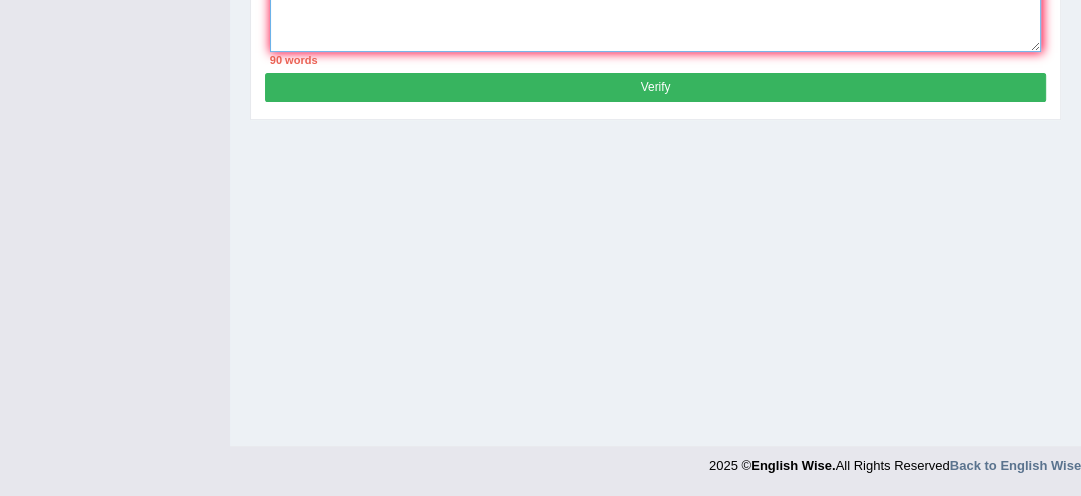 type on "I like to used my money to purchase a Business, on our lives this decision has ignited numerous discussion, This matter is particularly pertinent due to its effects on both individuals and communities, with decision, I will explain the advantages and disadvantages of purchase a Business, and its implication for me and society , the advantages of purchase a Business its brings a lot of profits to me and society, purchase a business you can employed people to work for you and also paid them the business start growing, however this" 